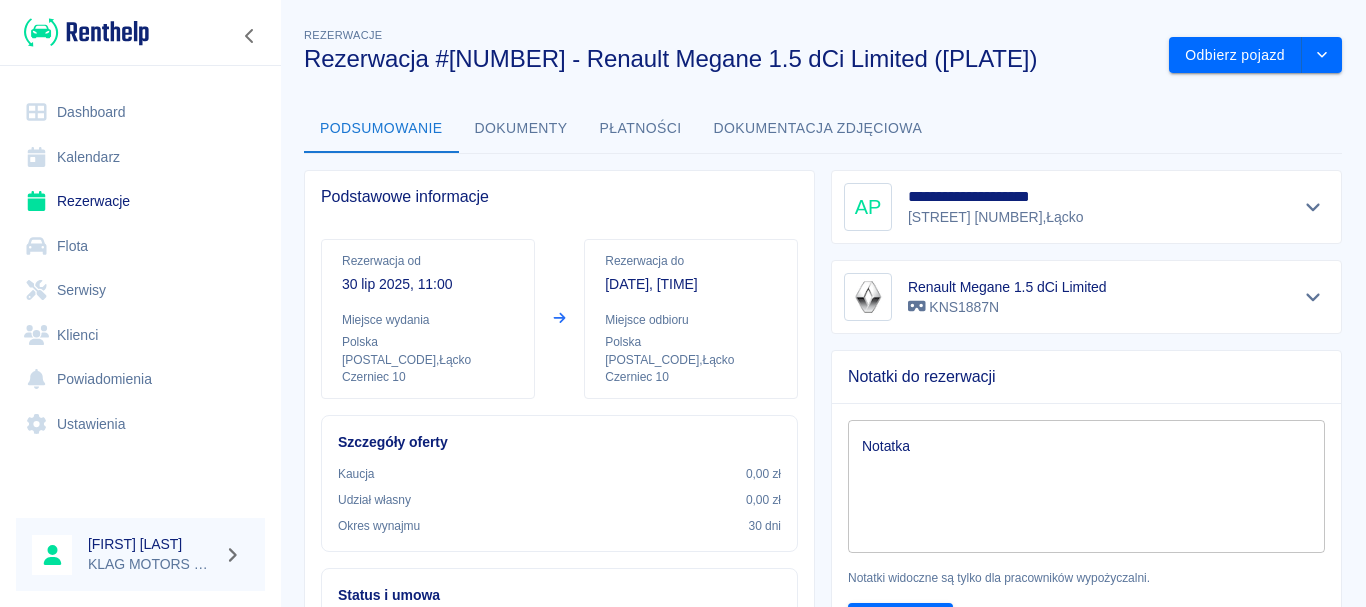 scroll, scrollTop: 0, scrollLeft: 0, axis: both 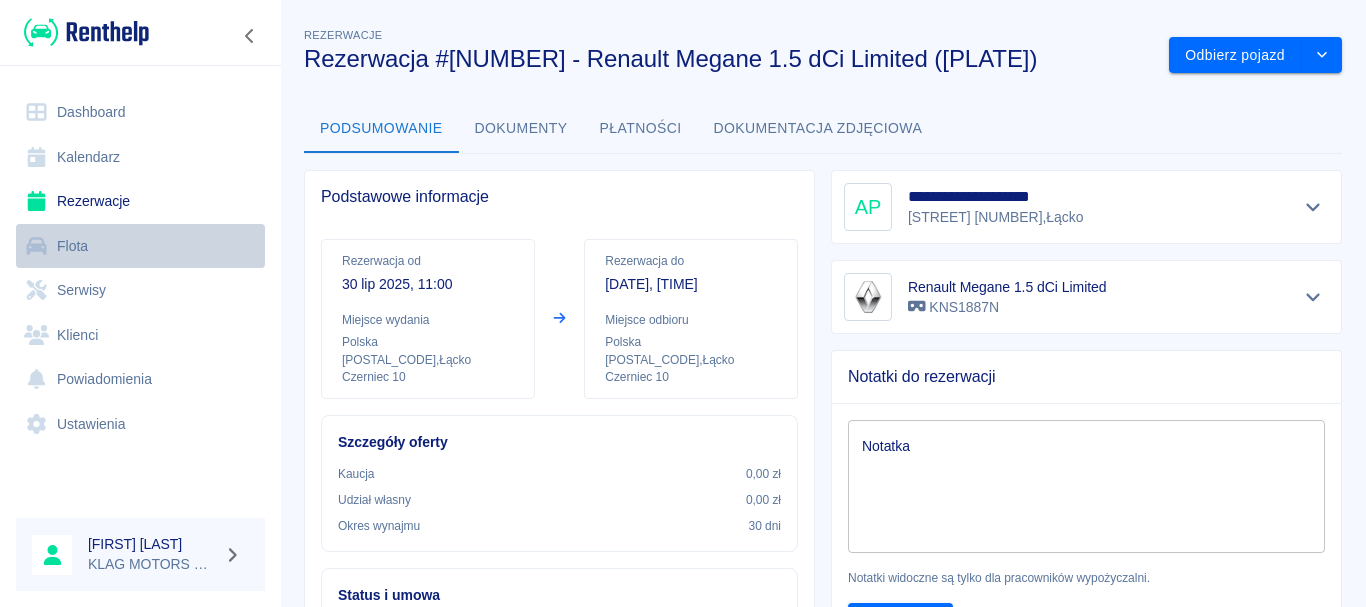 click on "Flota" at bounding box center [140, 246] 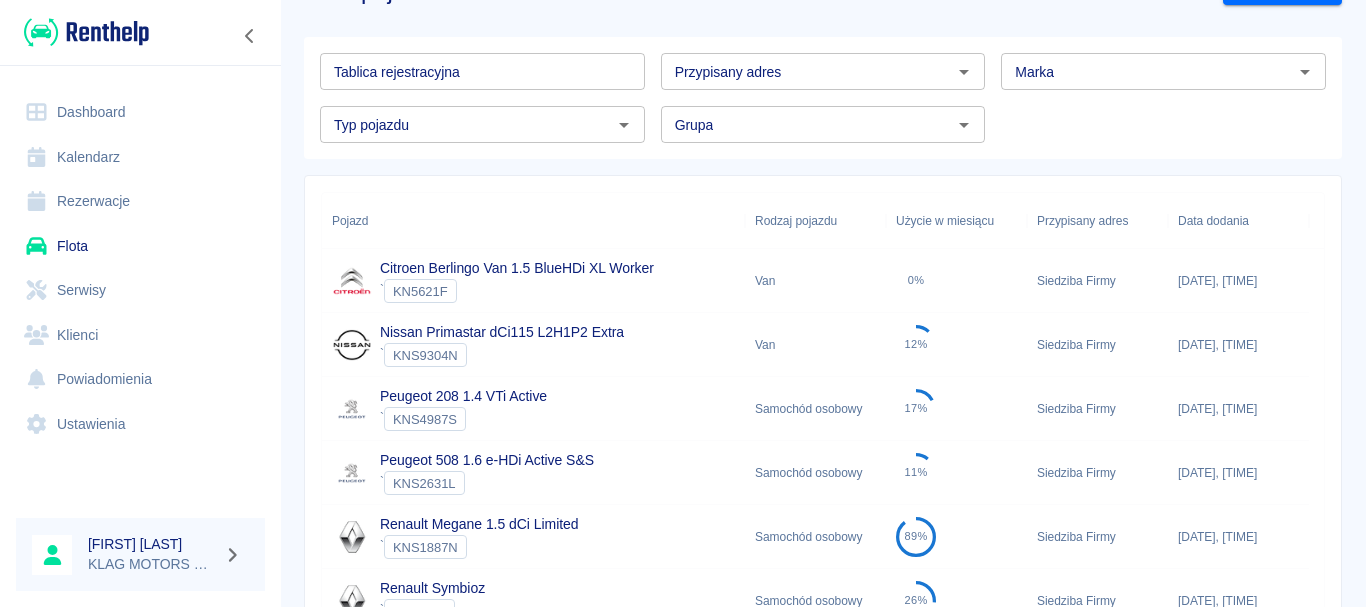 scroll, scrollTop: 100, scrollLeft: 0, axis: vertical 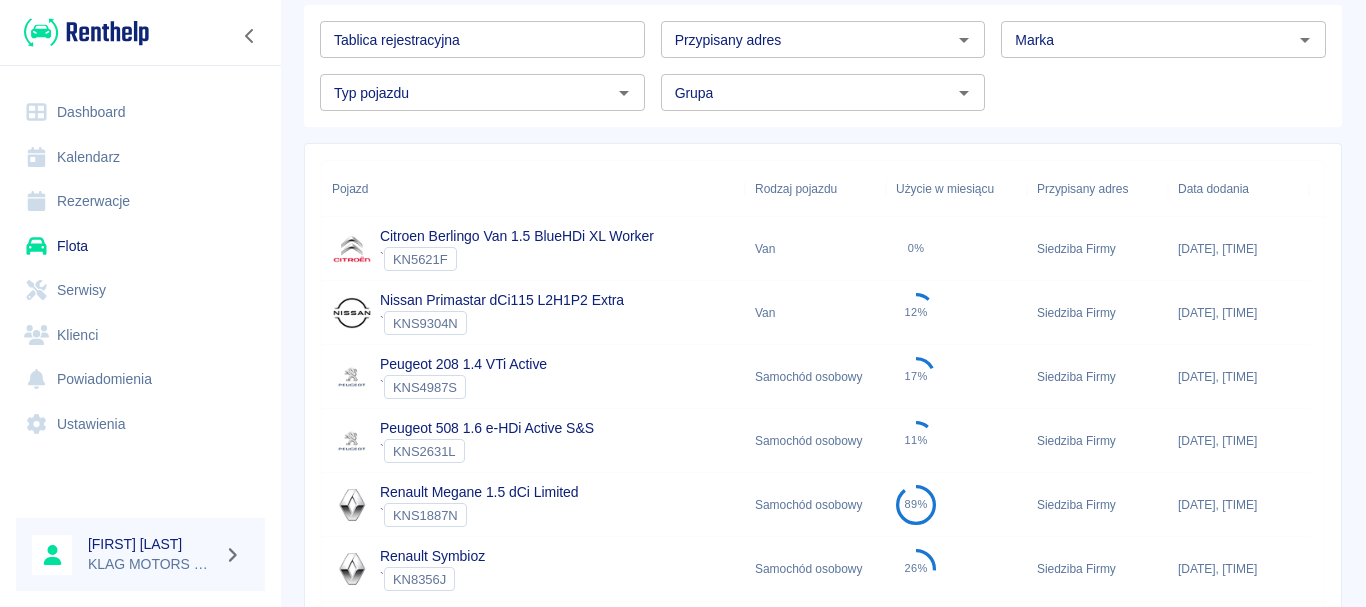 click on "Nissan Primastar dCi115 L2H1P2 Extra ` [PLATE]" at bounding box center (533, 313) 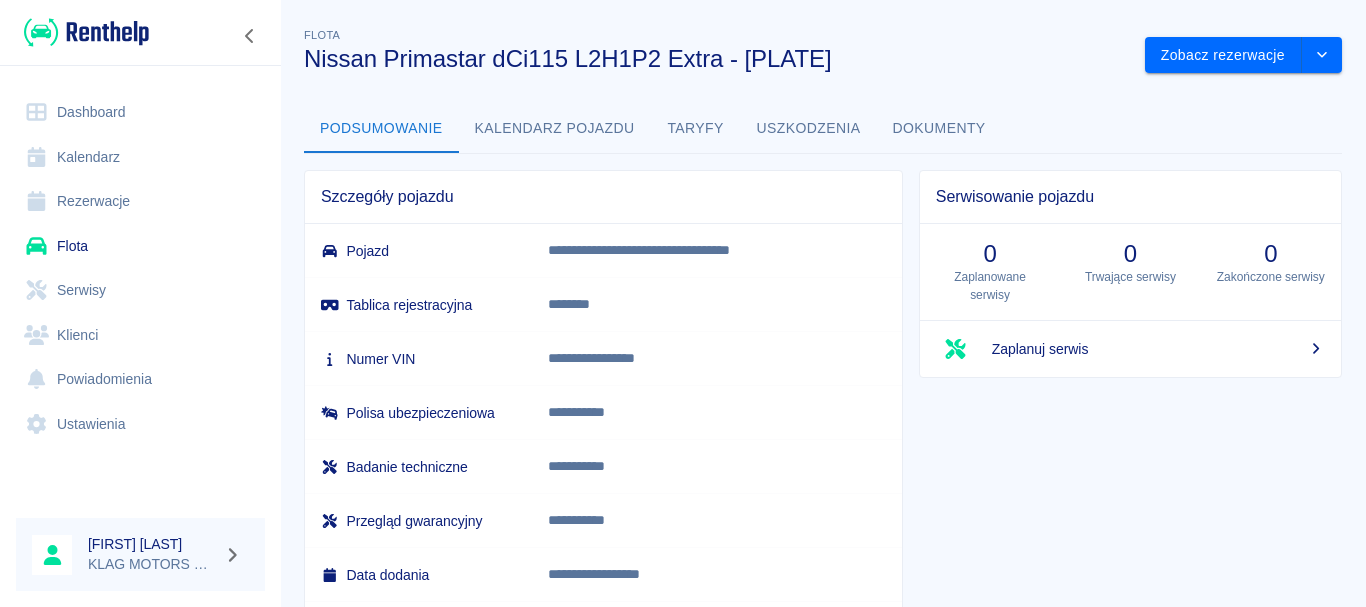 click on "Taryfy" at bounding box center [696, 129] 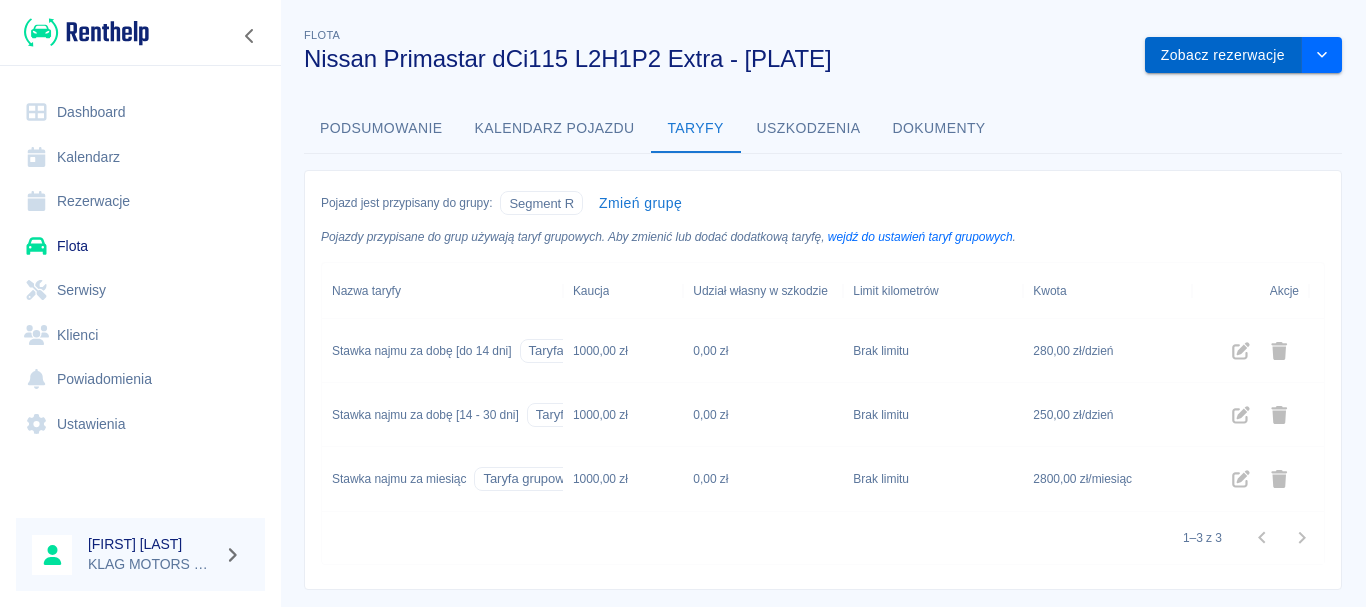 click on "Zobacz rezerwacje" at bounding box center (1223, 55) 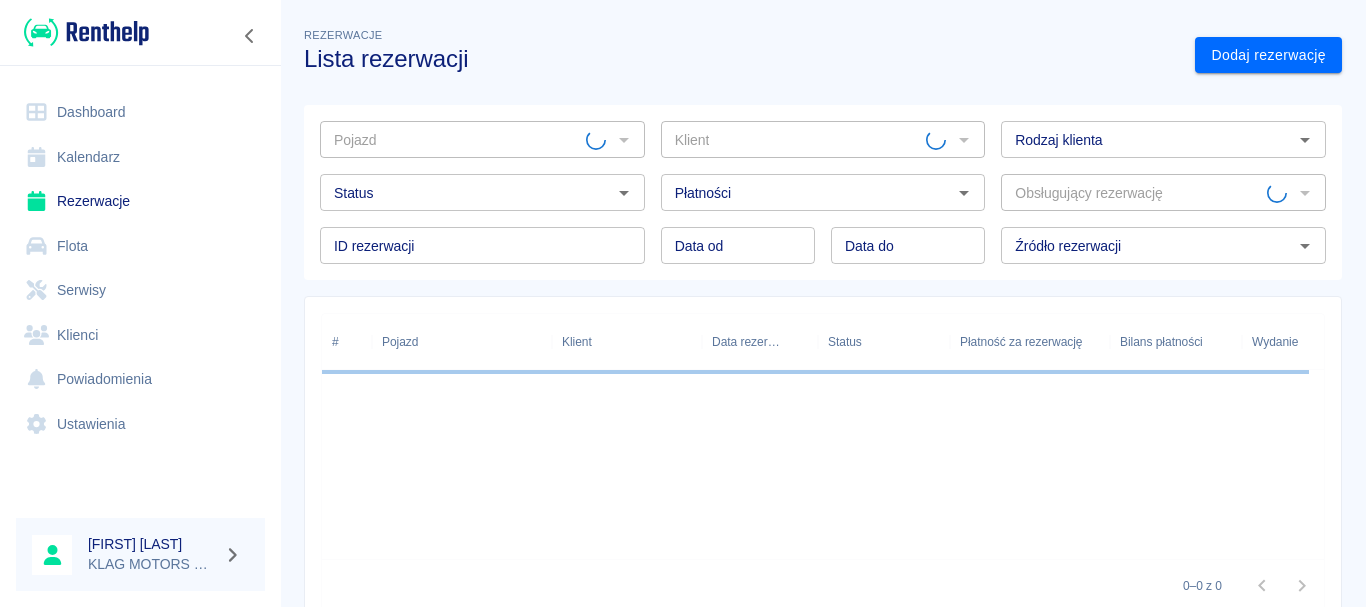 type on "Nissan Primastar dCi115 L2H1P2 Extra - [PLATE]" 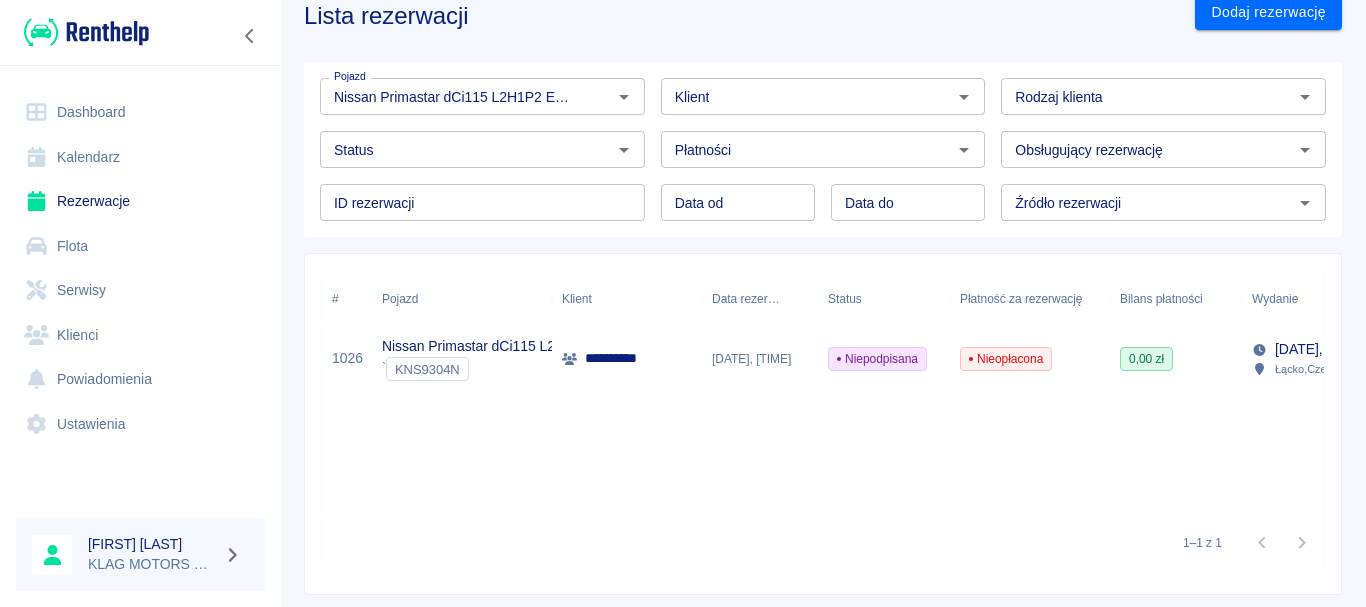 scroll, scrollTop: 0, scrollLeft: 0, axis: both 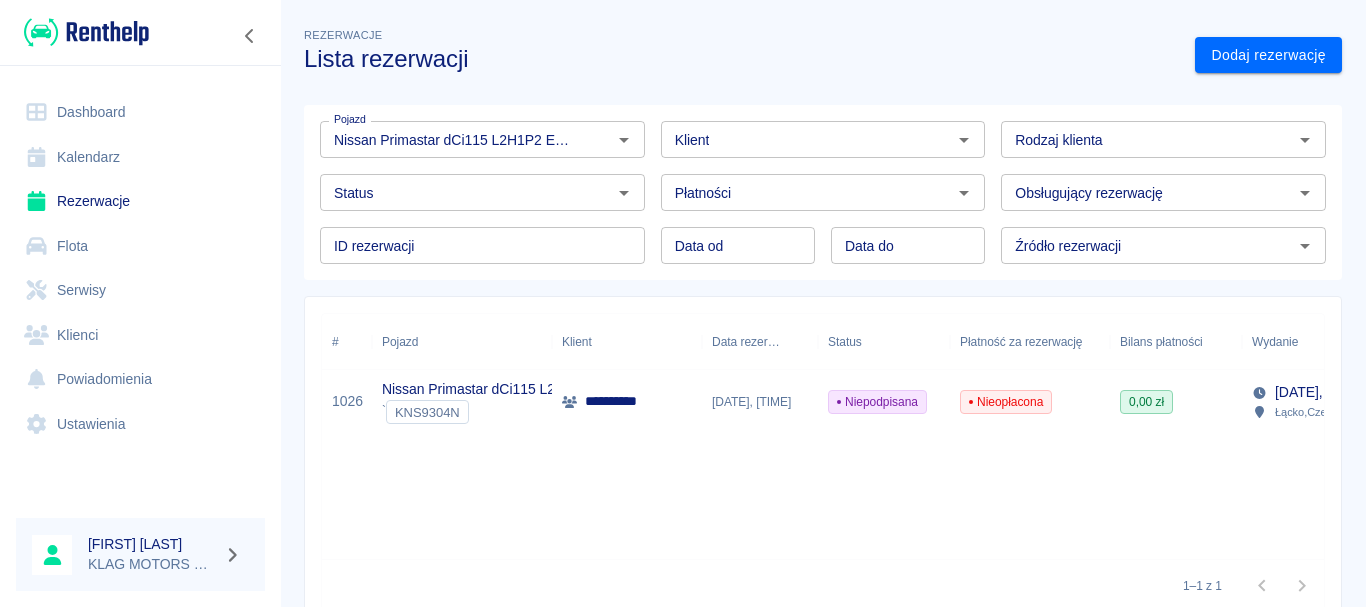 click on "Flota" at bounding box center (140, 246) 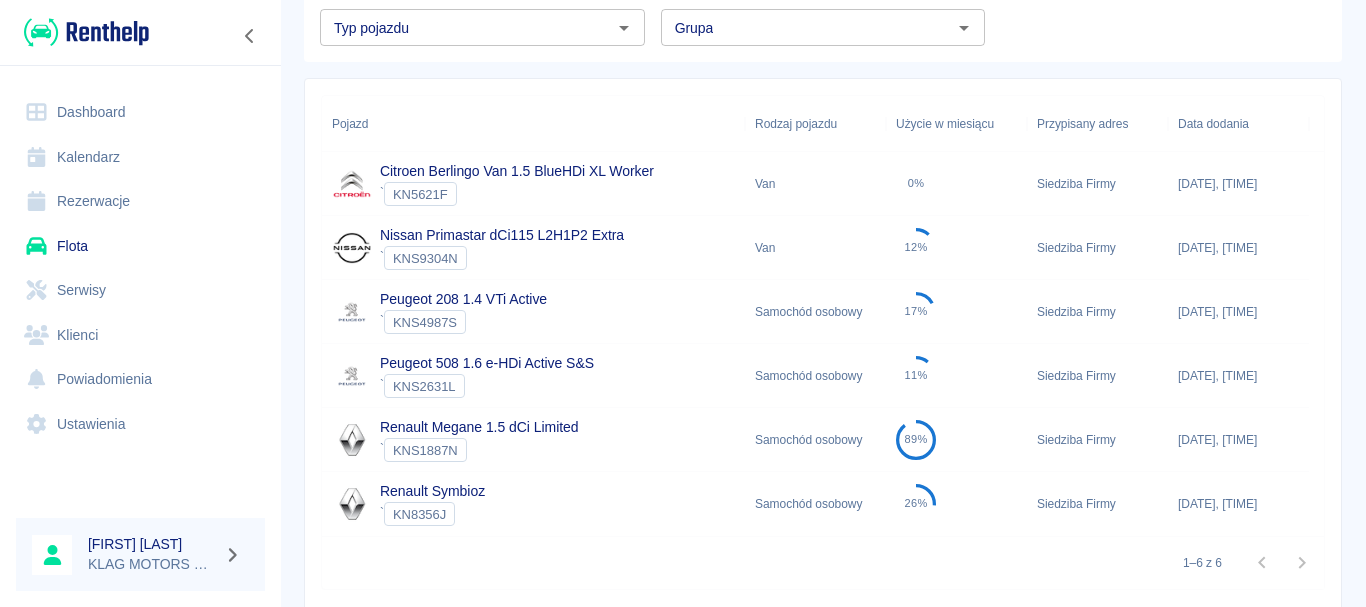 scroll, scrollTop: 231, scrollLeft: 0, axis: vertical 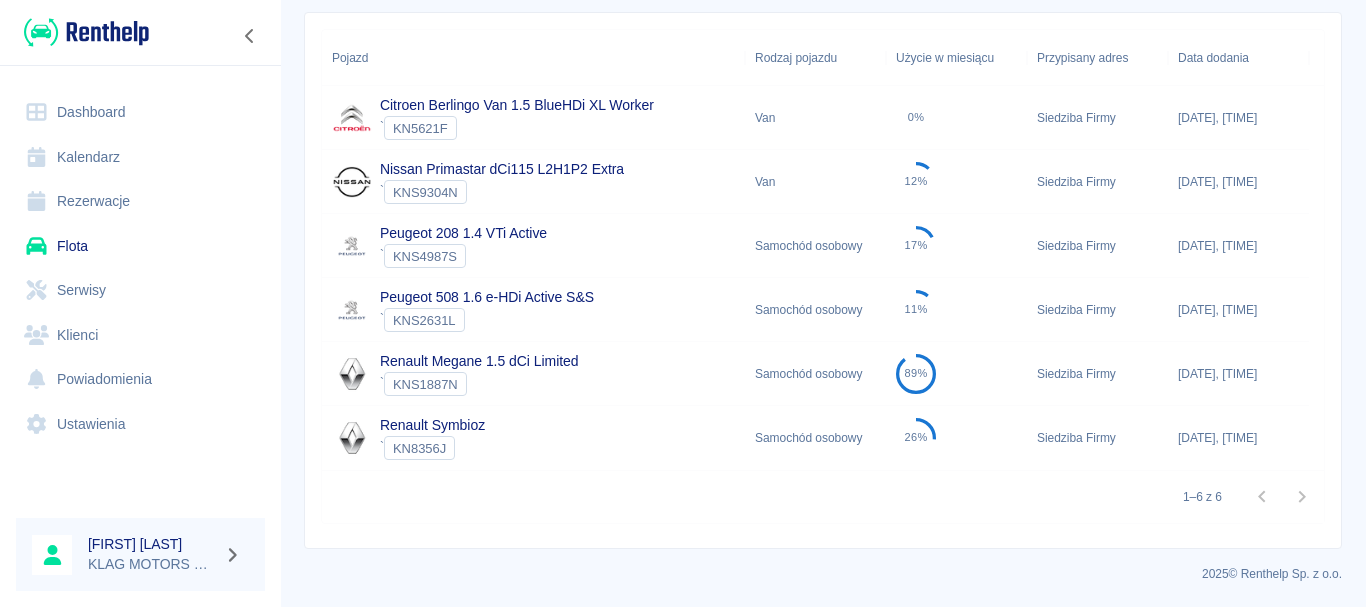 click on "Serwisy" at bounding box center (140, 290) 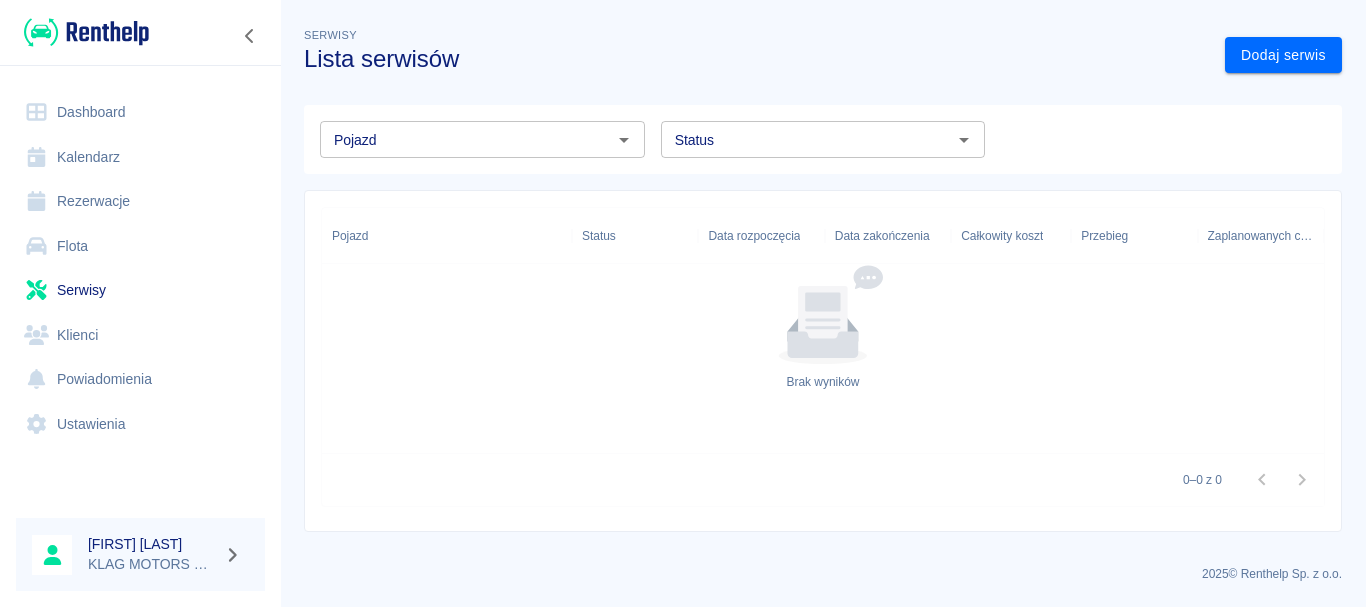 click on "Klienci" at bounding box center (140, 335) 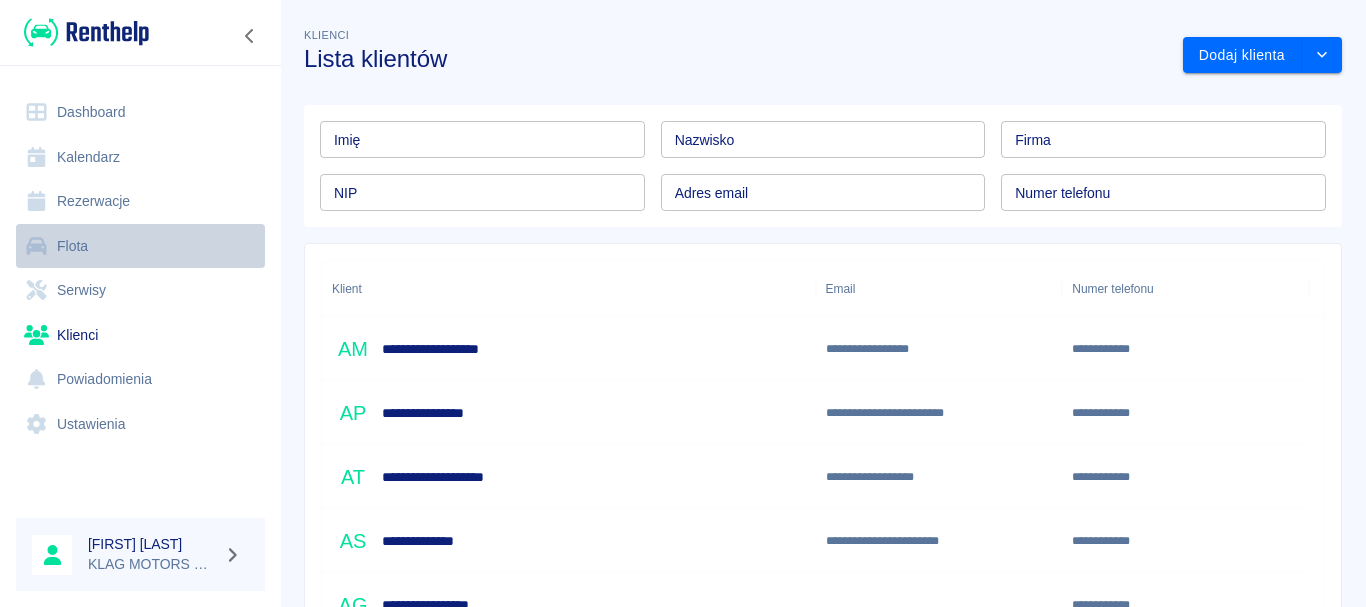 click on "Flota" at bounding box center (140, 246) 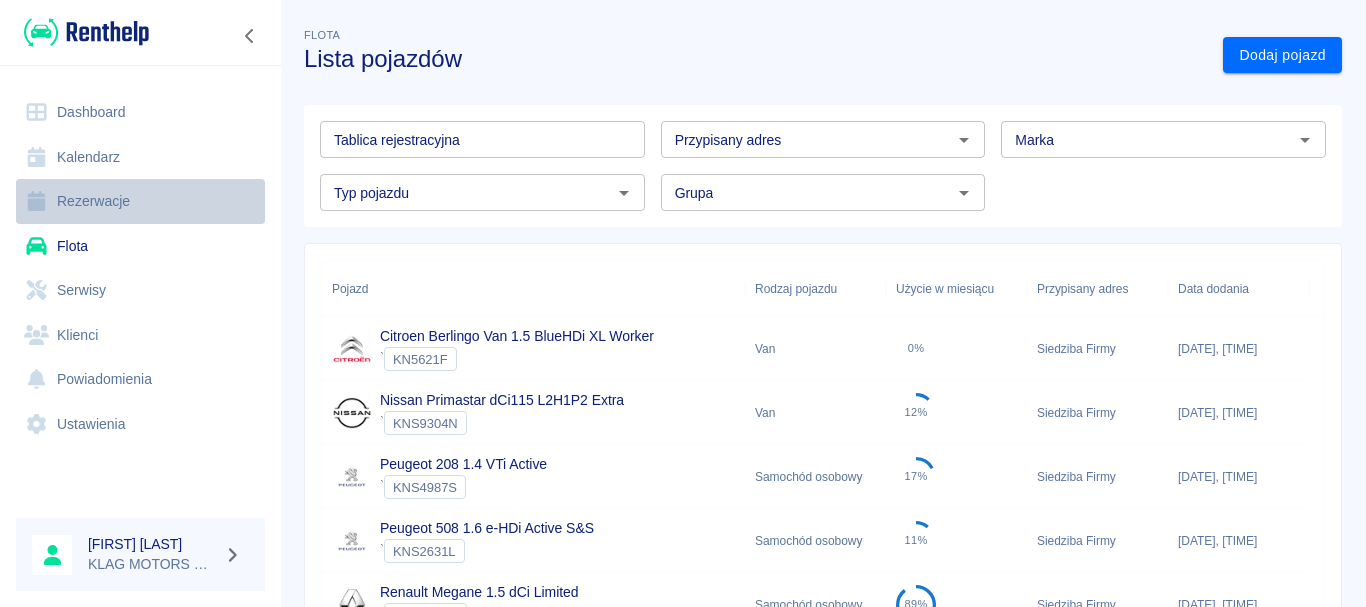 click on "Rezerwacje" at bounding box center (140, 201) 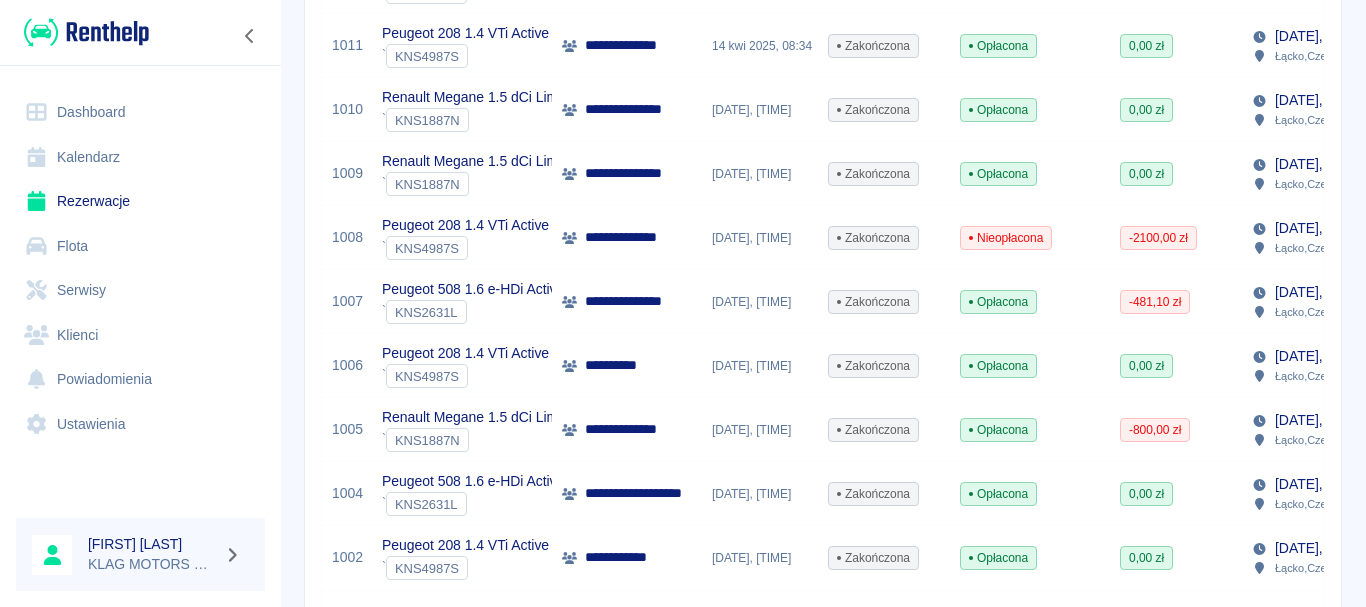 scroll, scrollTop: 1287, scrollLeft: 0, axis: vertical 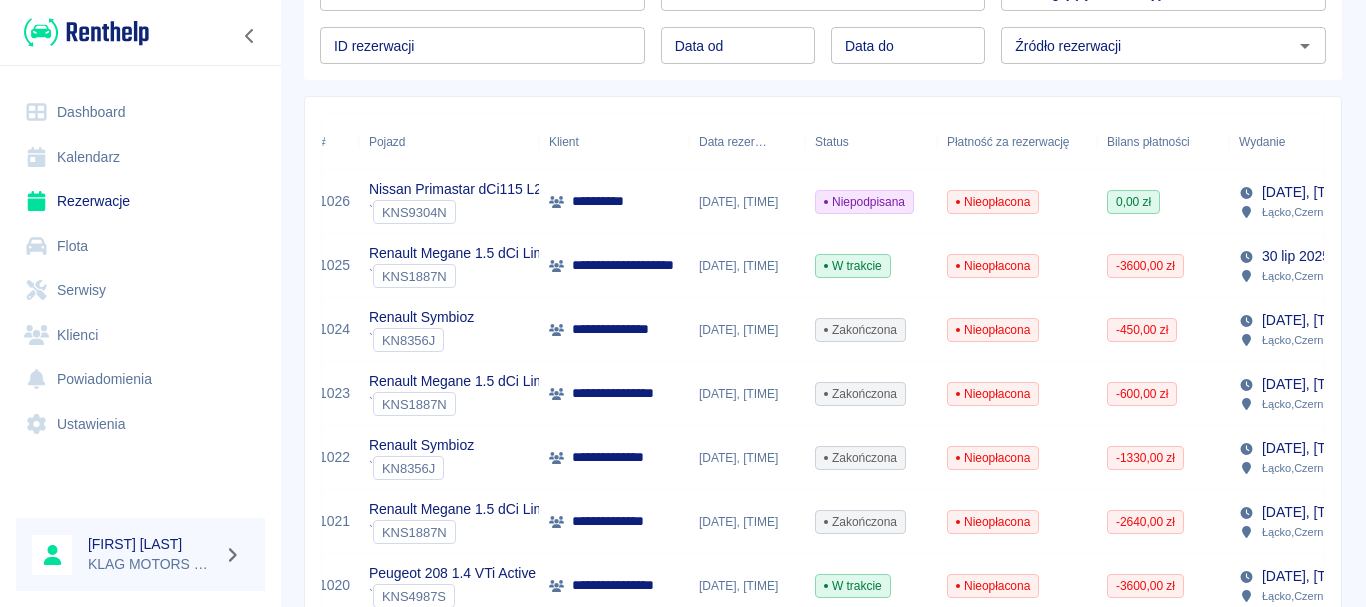 click on "**********" at bounding box center [614, 202] 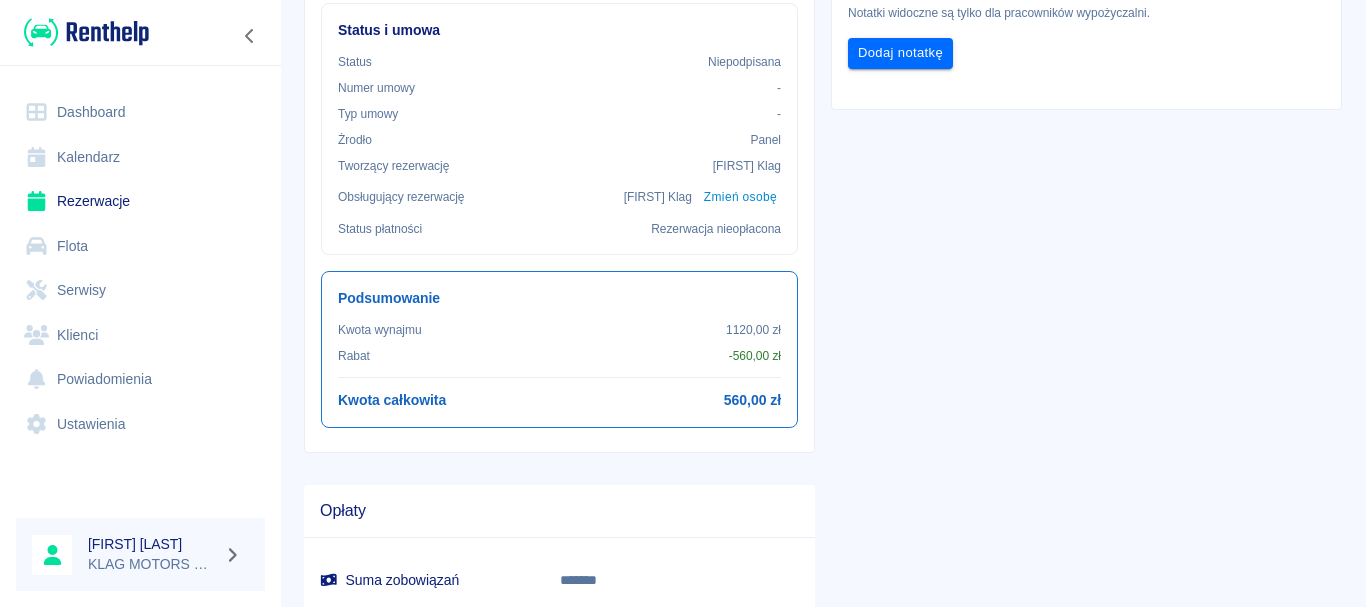 scroll, scrollTop: 306, scrollLeft: 0, axis: vertical 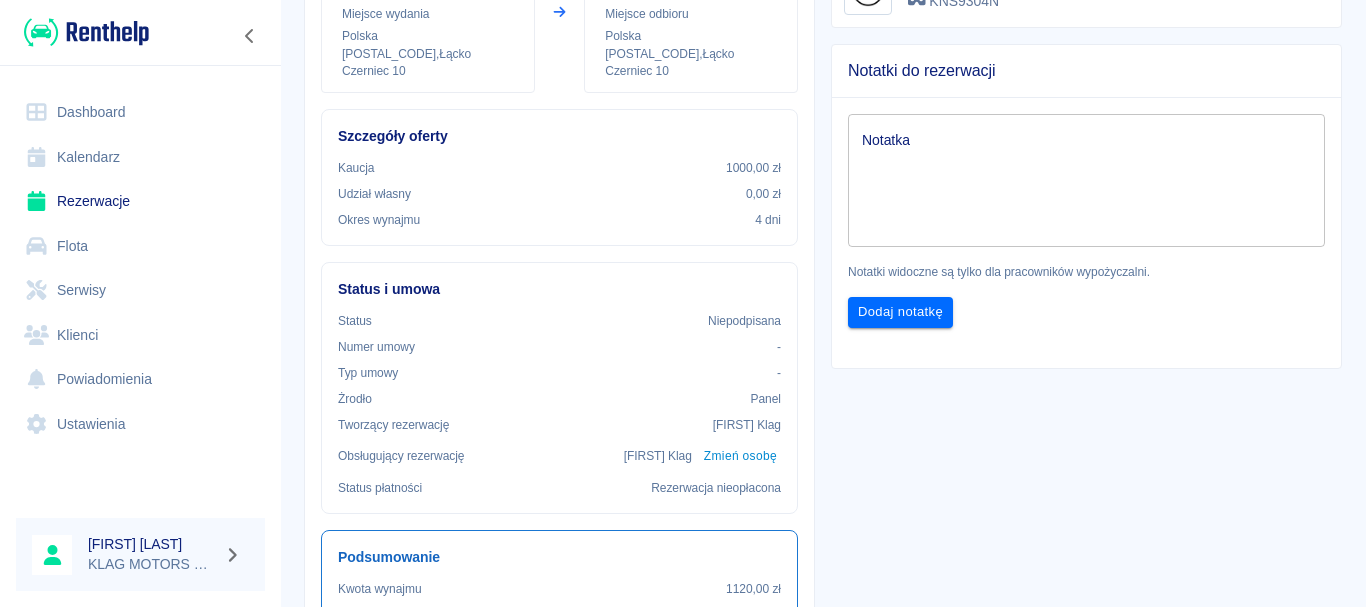click on "[STREET] [NUMBER] , [CITY] Nissan Primastar dCi115 L2H1P2 Extra   [PLATE] Notatki do rezerwacji Notatka x Notatka Notatki widoczne są tylko dla pracowników wypożyczalni. Dodaj notatkę" at bounding box center (1078, 398) 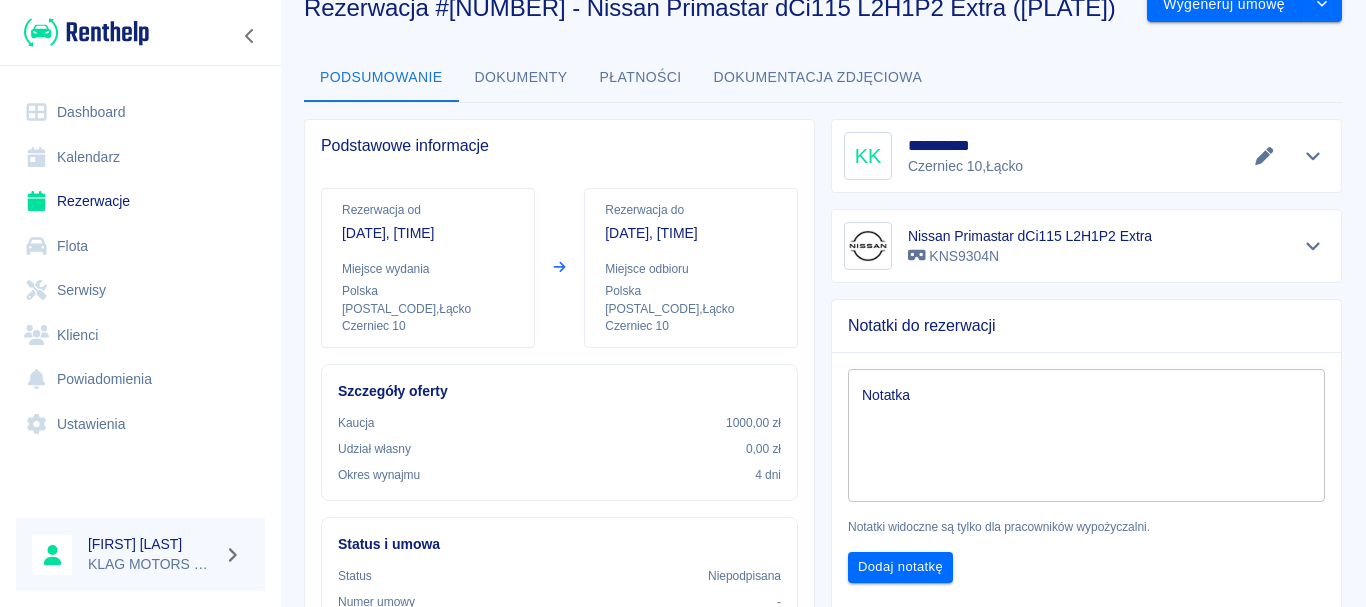 scroll, scrollTop: 0, scrollLeft: 0, axis: both 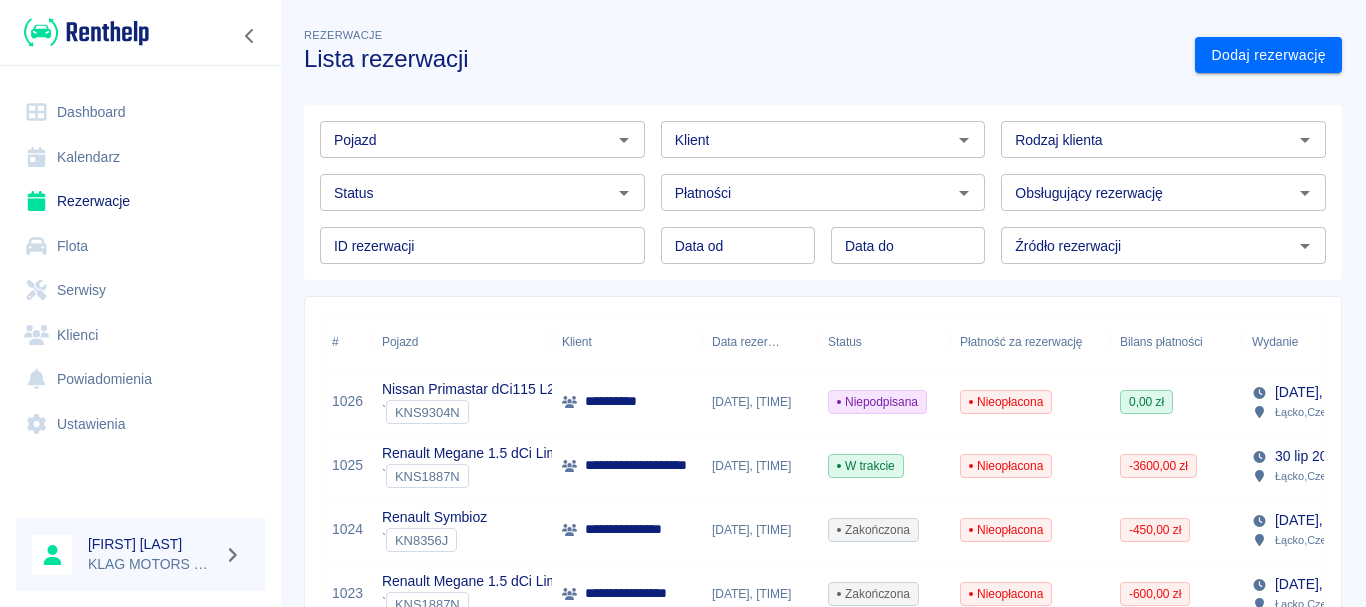 click on "Klienci" at bounding box center (140, 335) 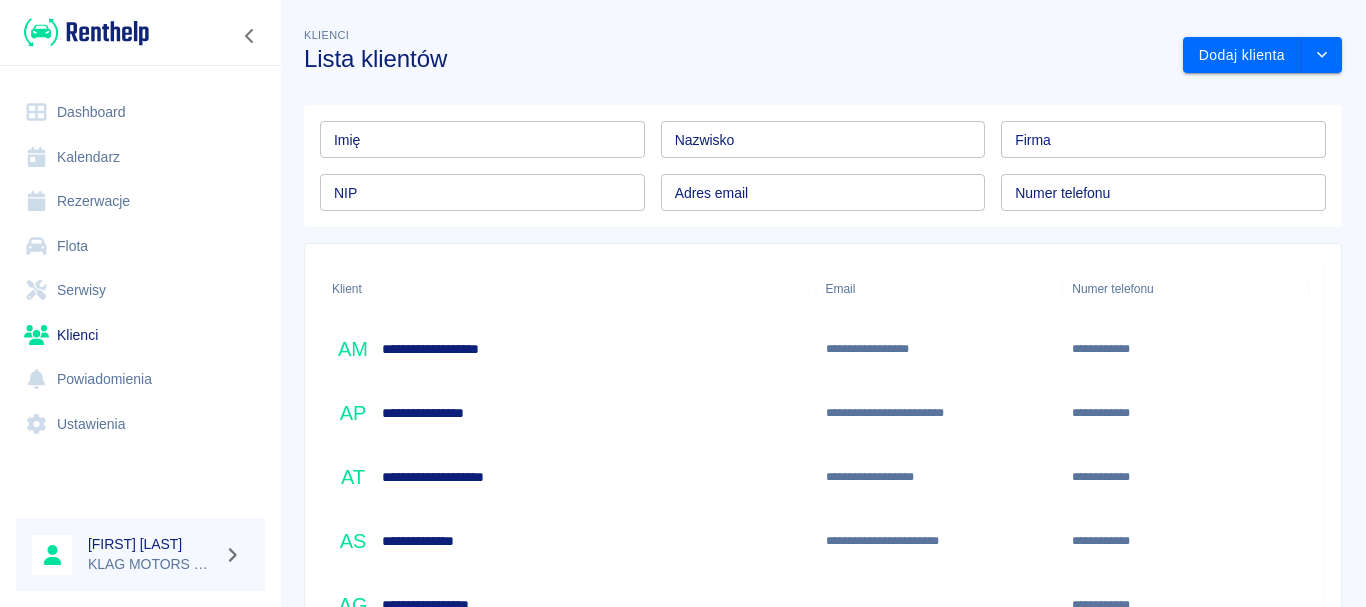 click on "Imię" at bounding box center [482, 139] 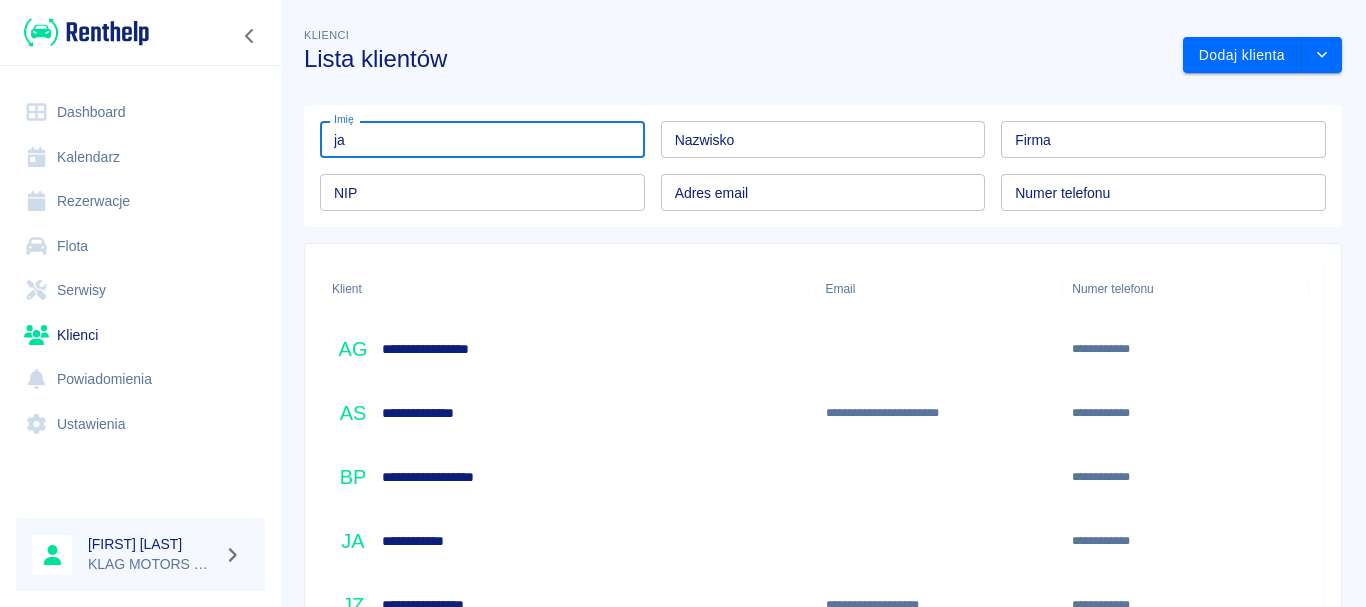 type on "jan" 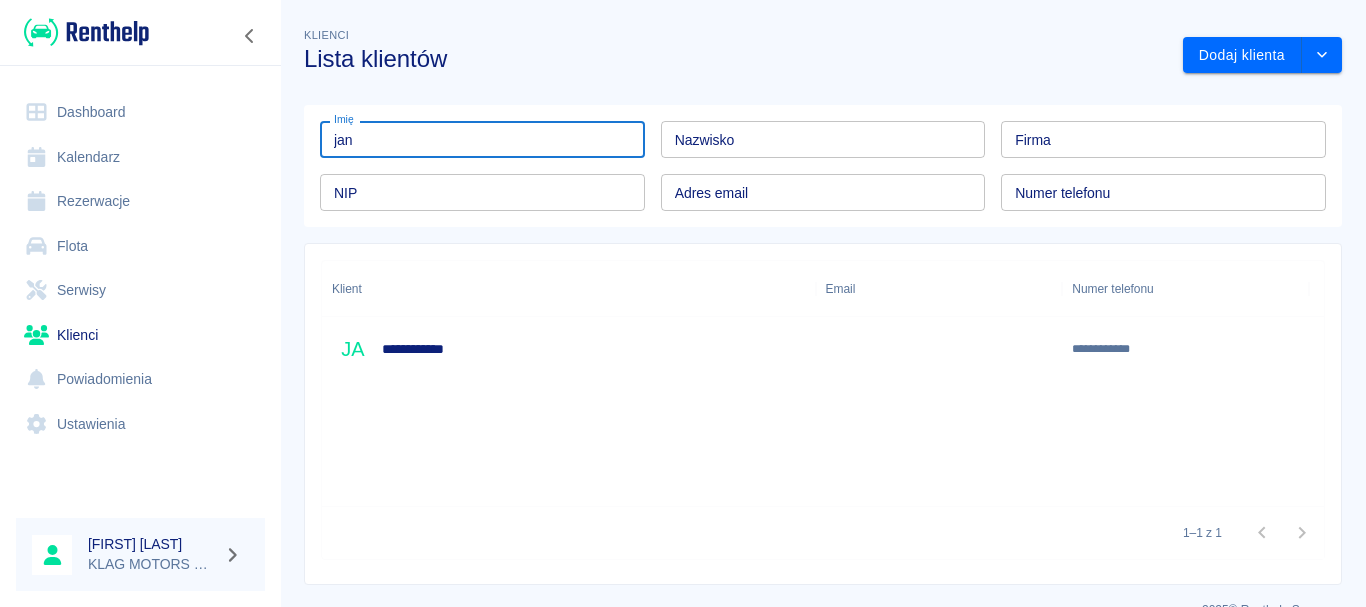 click on "jan" at bounding box center [482, 139] 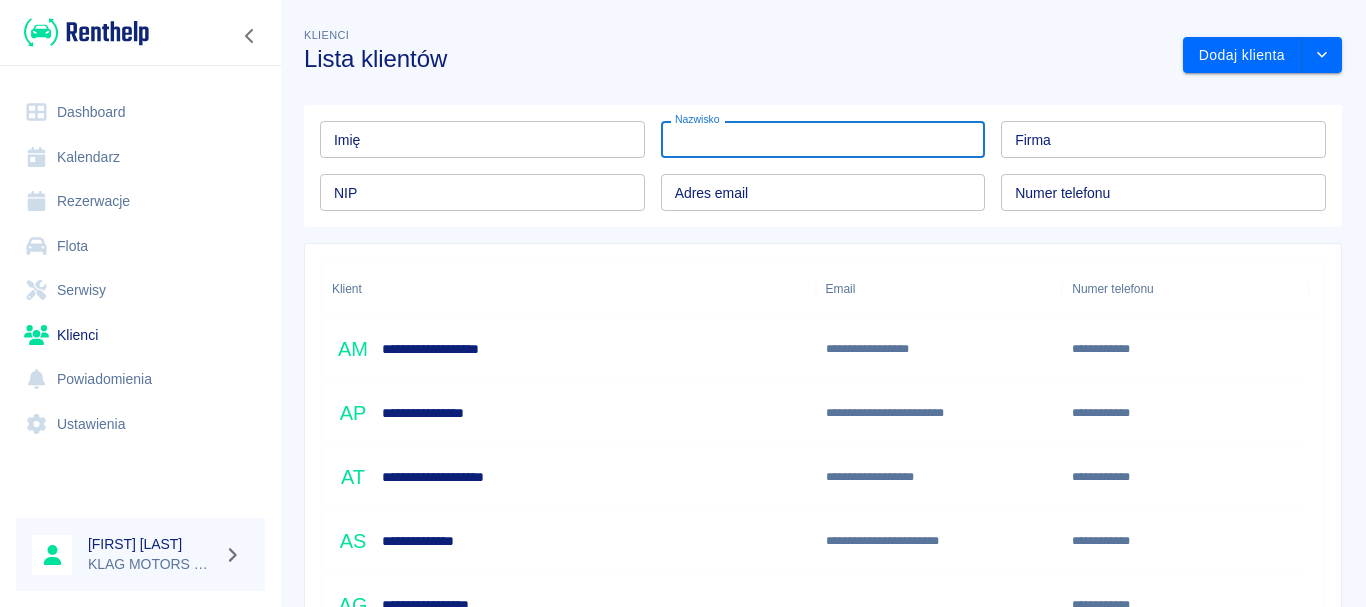 click on "Nazwisko" at bounding box center (823, 139) 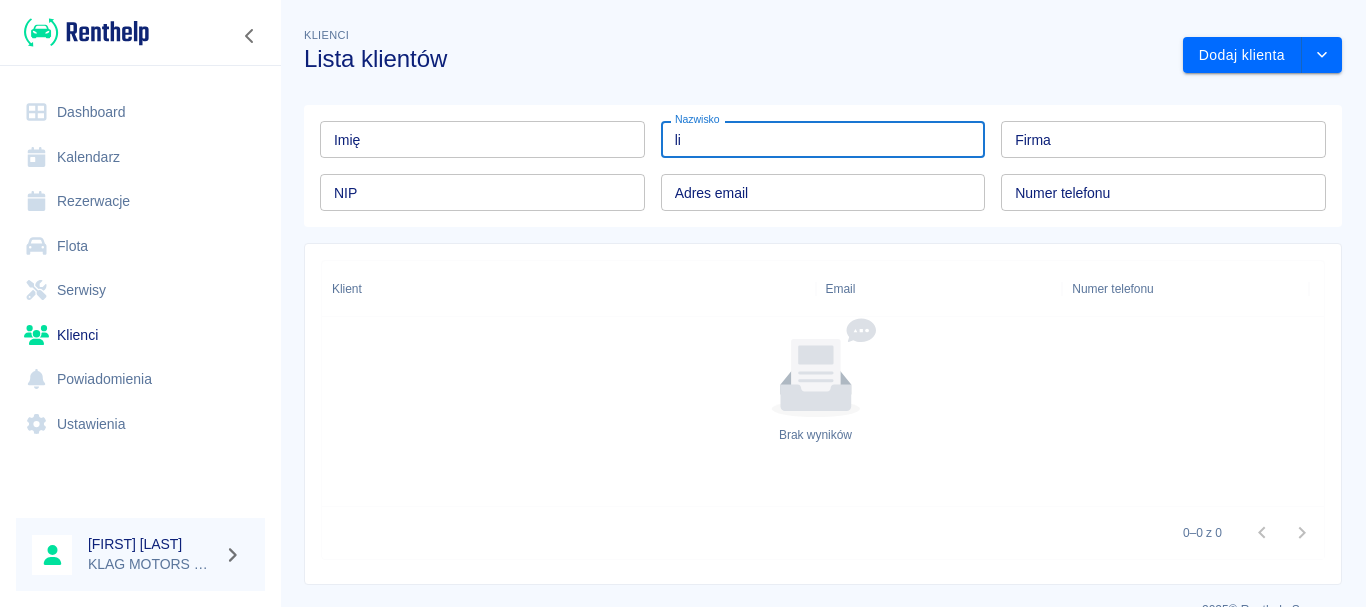 type on "l" 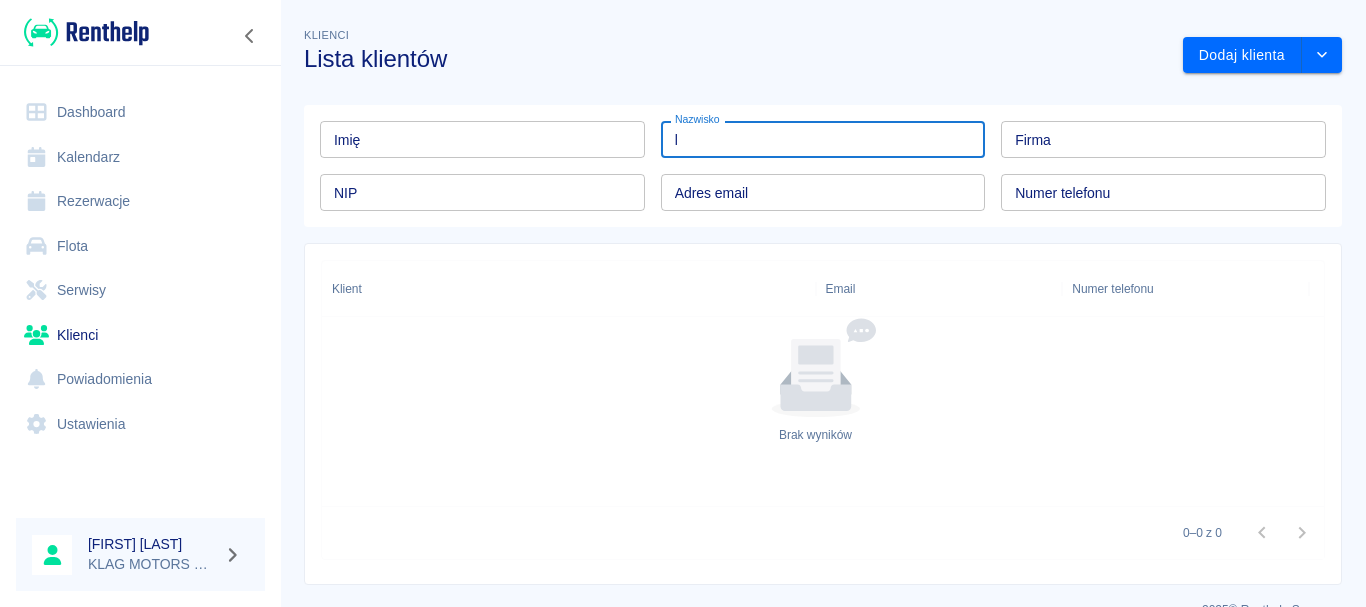 type 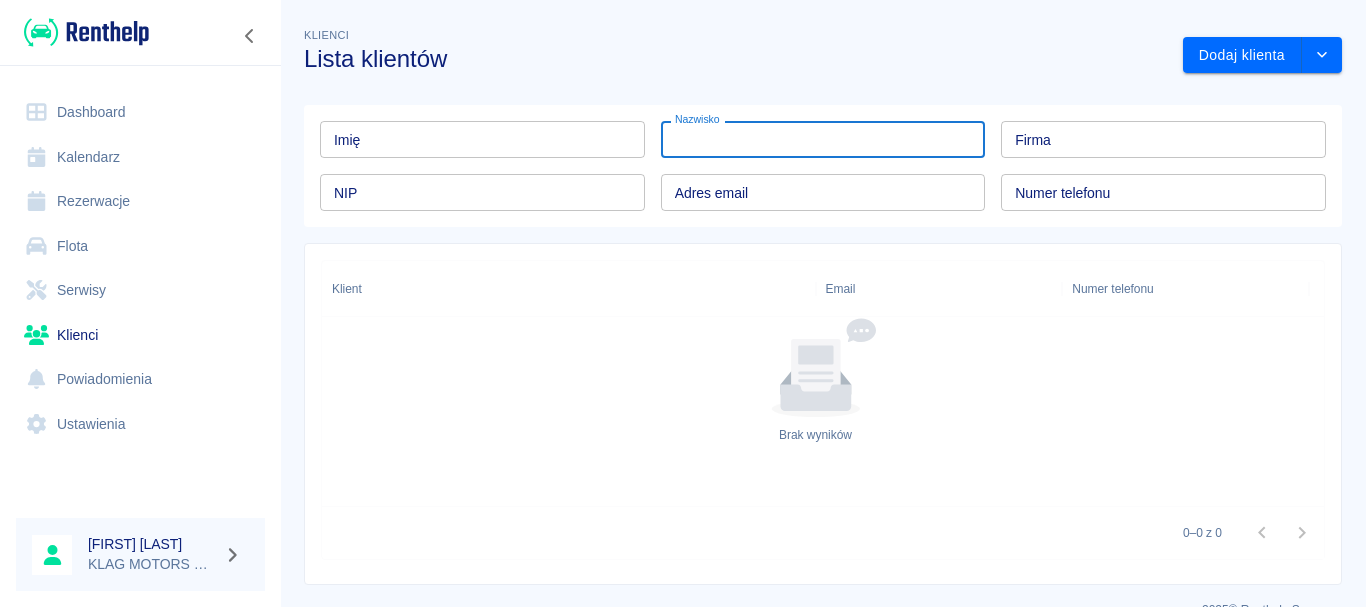 click on "Lista klientów" at bounding box center [735, 59] 